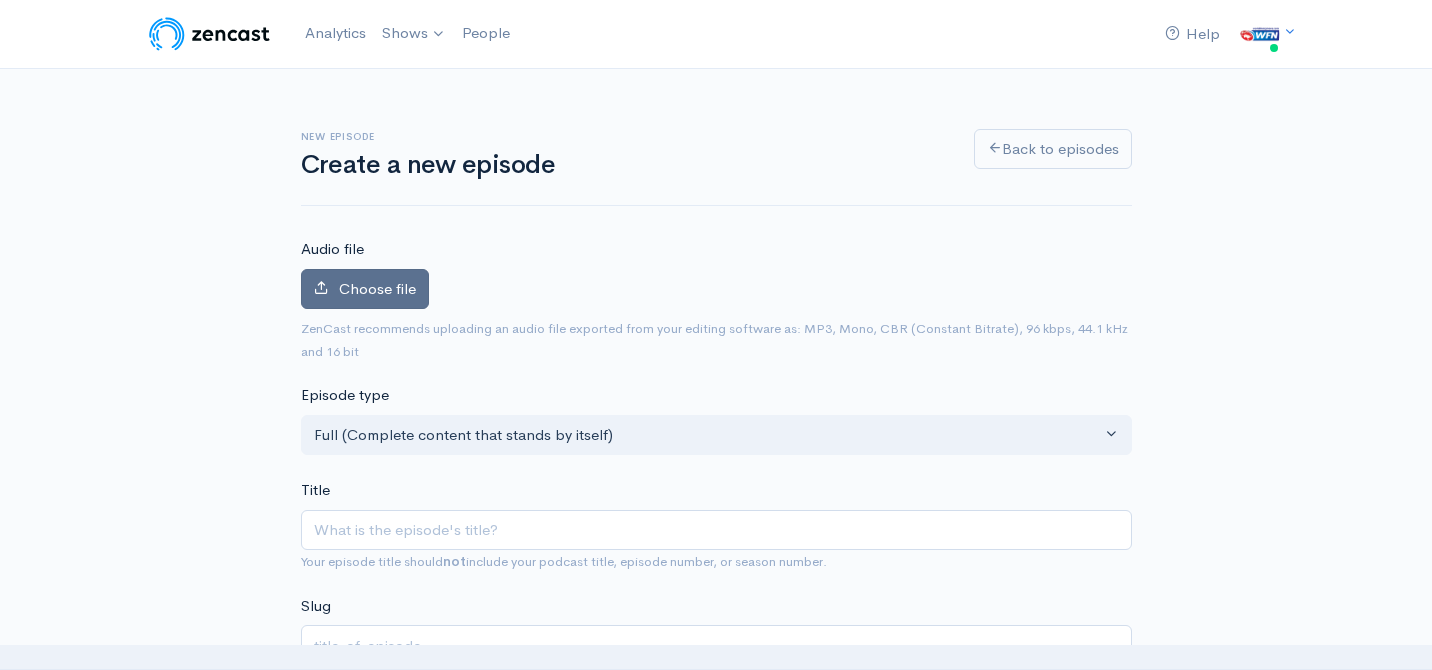 scroll, scrollTop: 0, scrollLeft: 0, axis: both 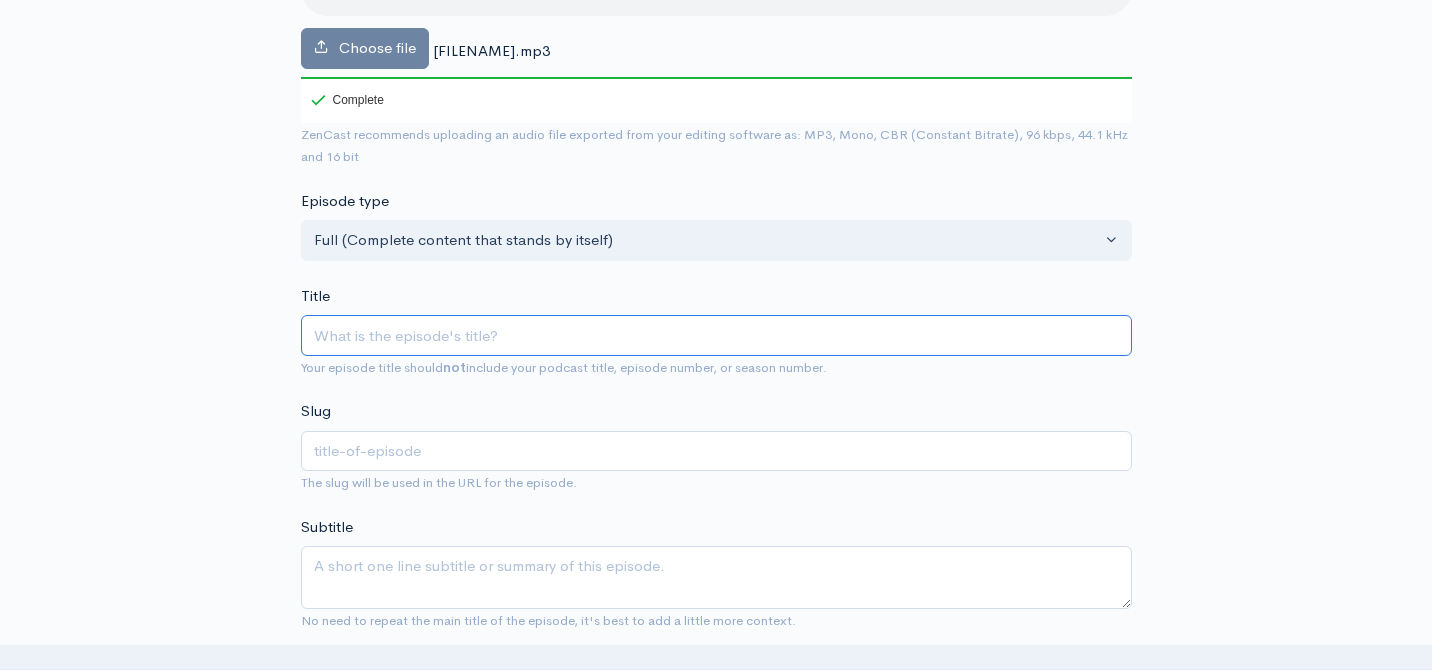 click on "Title" at bounding box center [716, 335] 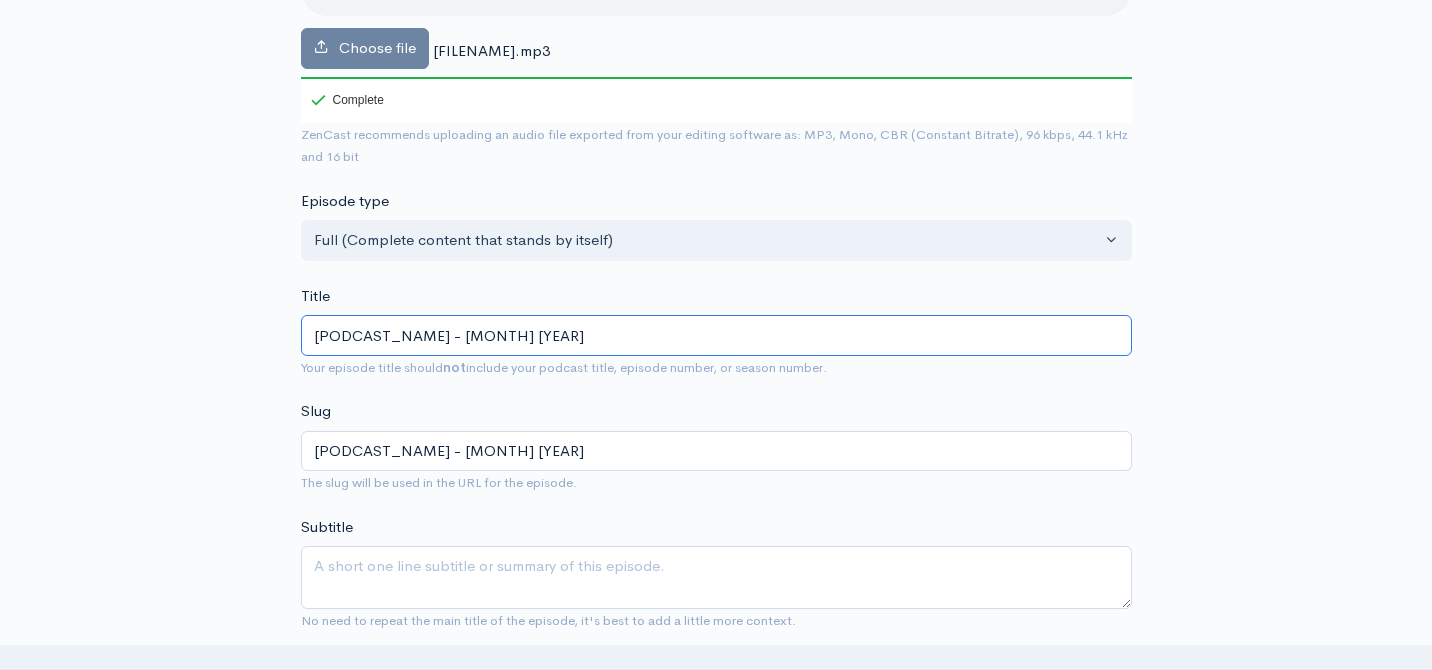 click on "World Footy Scoreboard - Late June 2025" at bounding box center [716, 335] 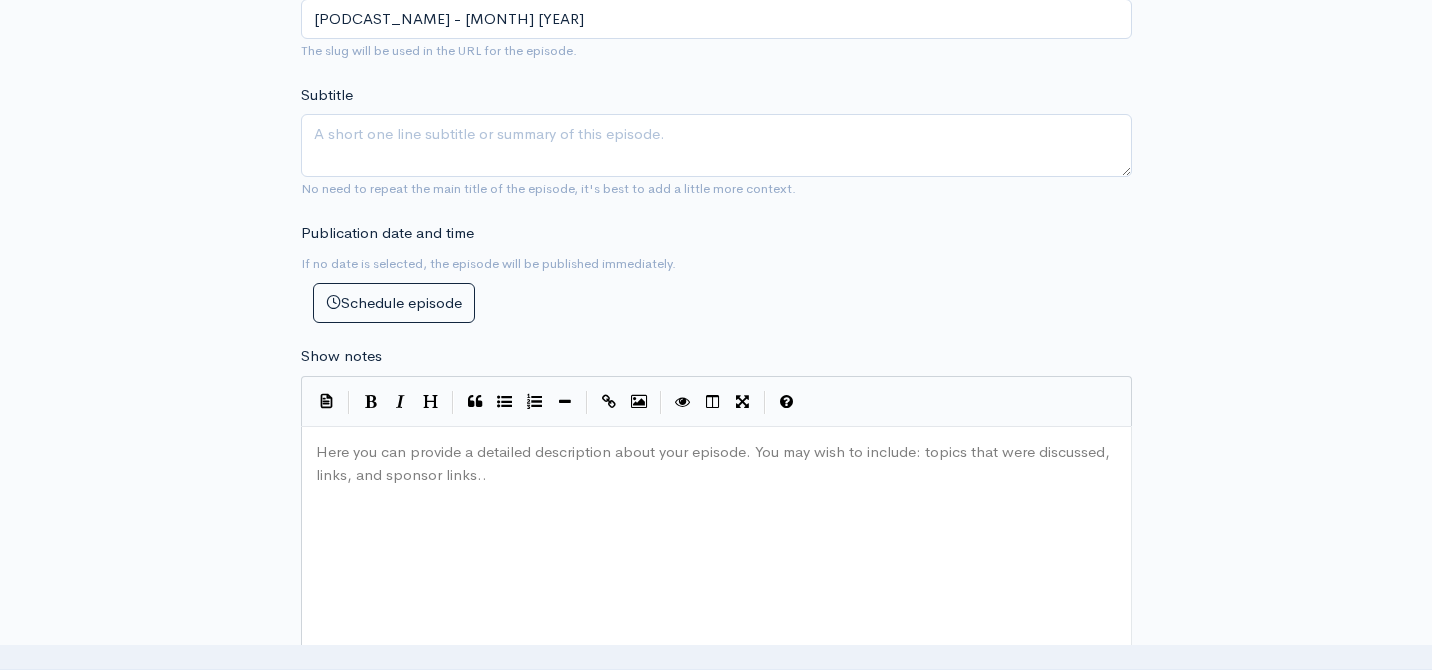 scroll, scrollTop: 738, scrollLeft: 0, axis: vertical 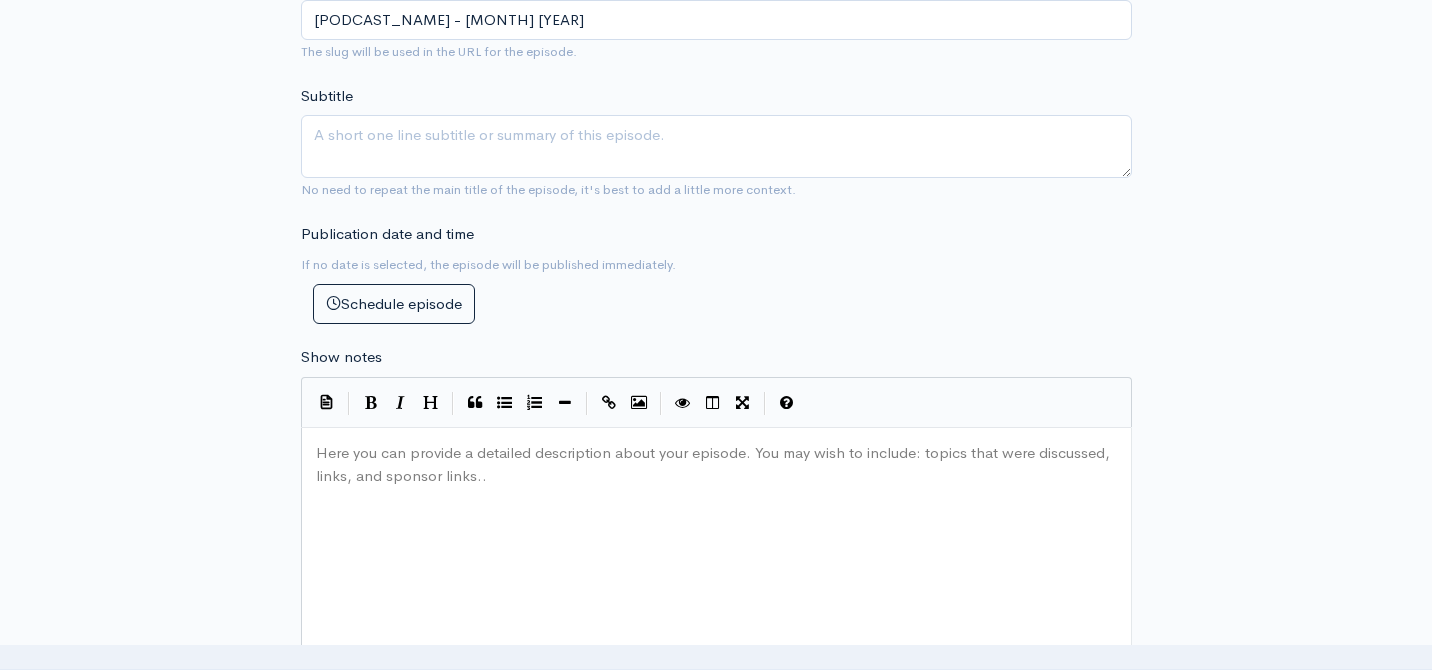 type on "World Footy Scoreboard - Early July 2025" 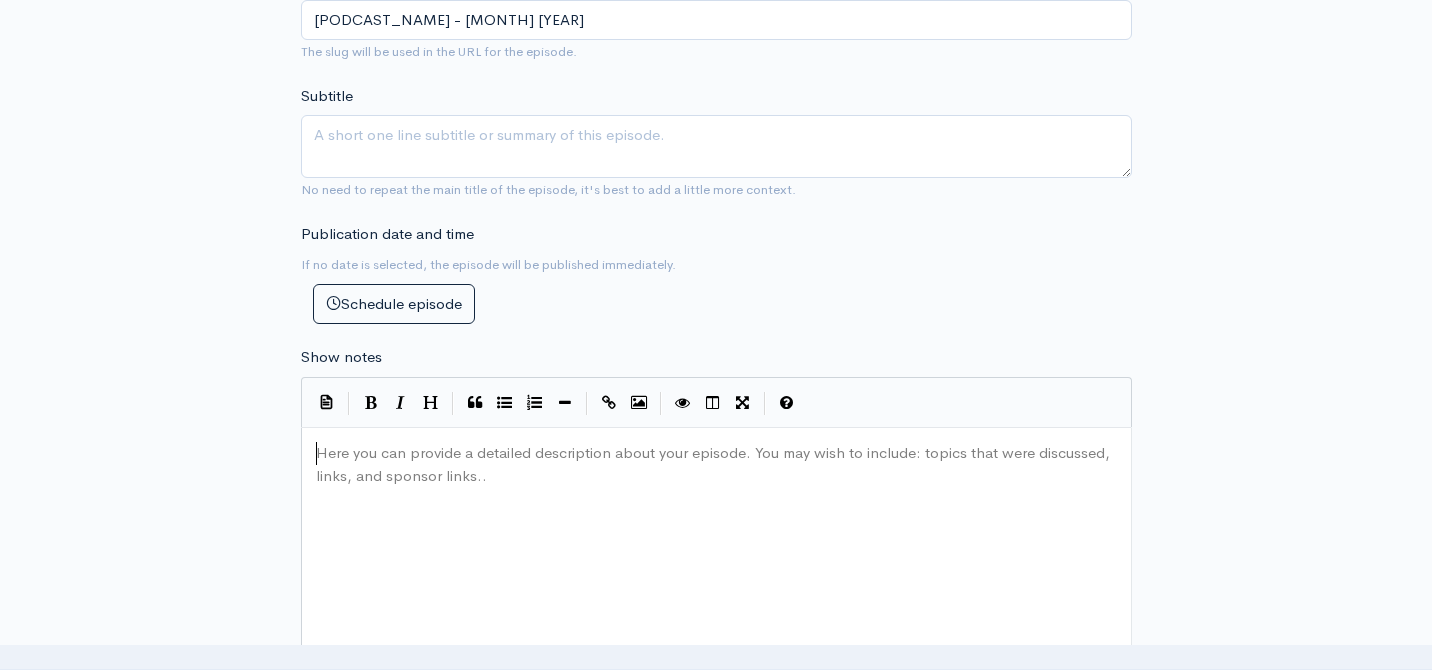 click on "Here you can provide a detailed description about your episode. You may wish to include: topics that were discussed, links, and sponsor links.. xxxxxxxxxx   ​" at bounding box center [741, 613] 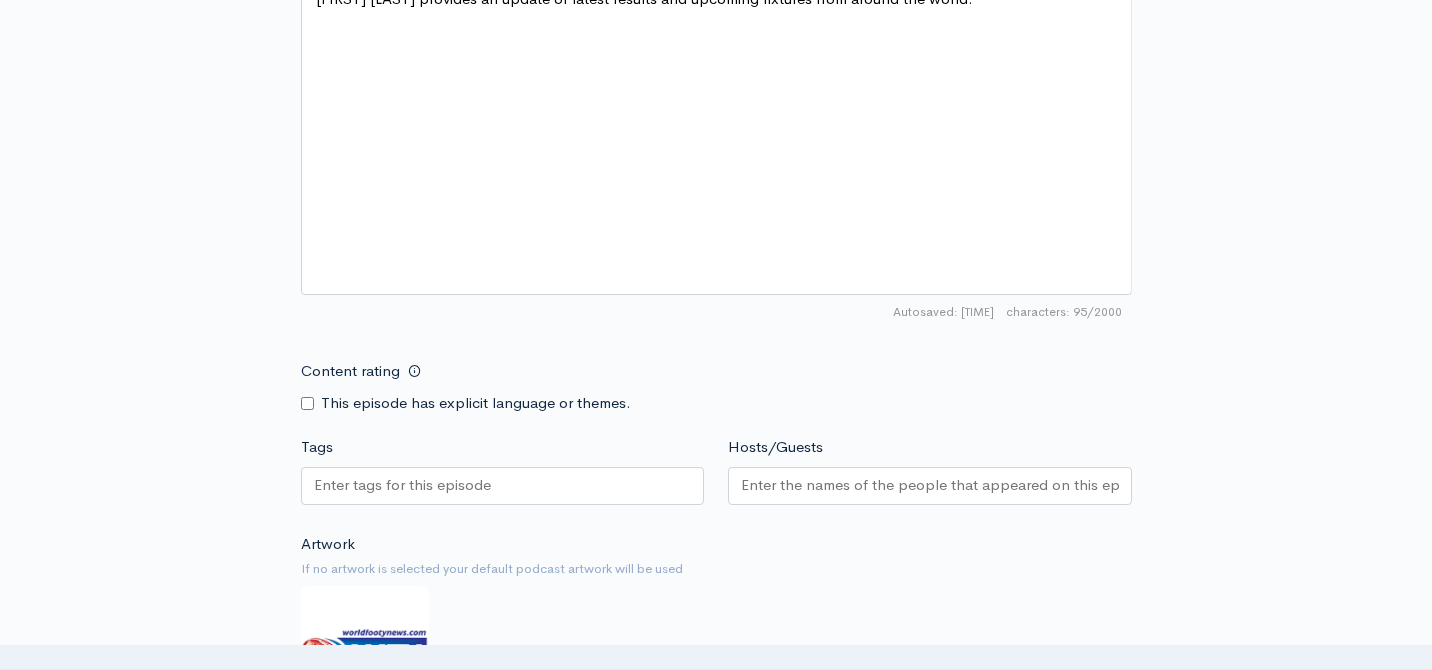 scroll, scrollTop: 1193, scrollLeft: 0, axis: vertical 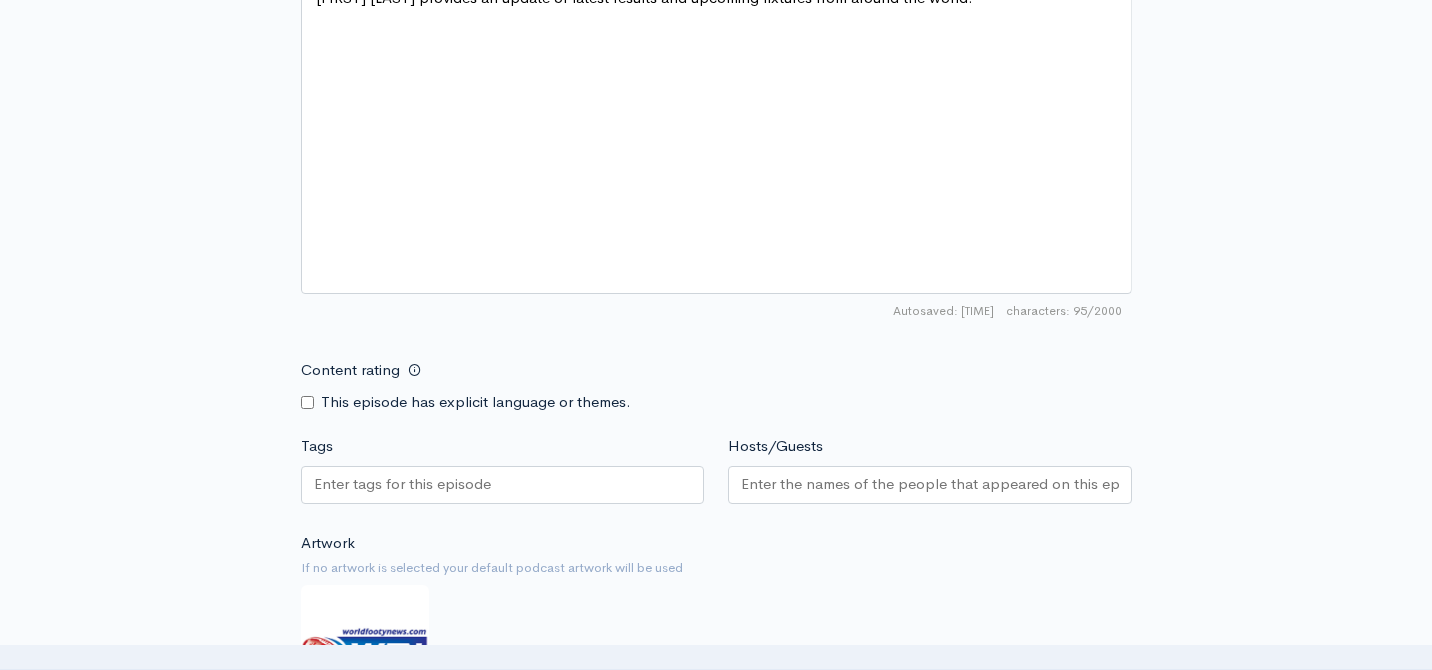 click on "Hosts/Guests" at bounding box center (930, 484) 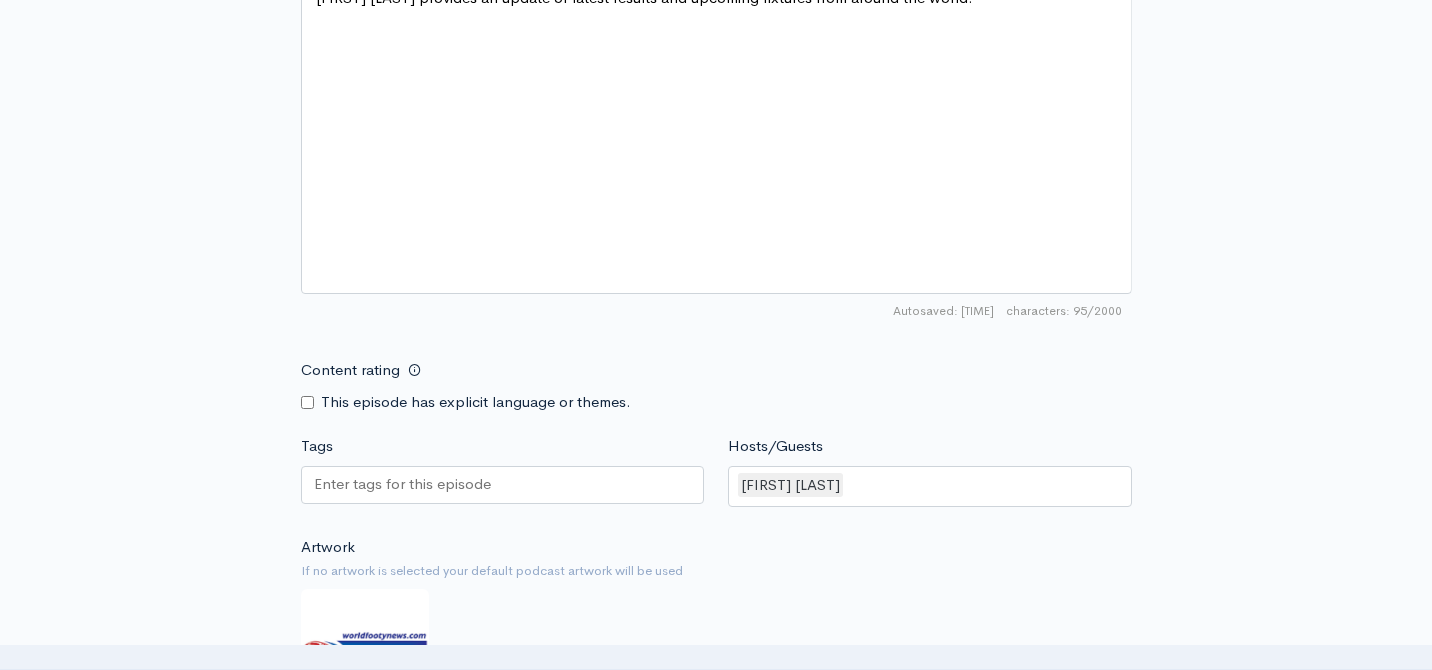 click on "Content rating         This episode has explicit language or themes." at bounding box center [716, 381] 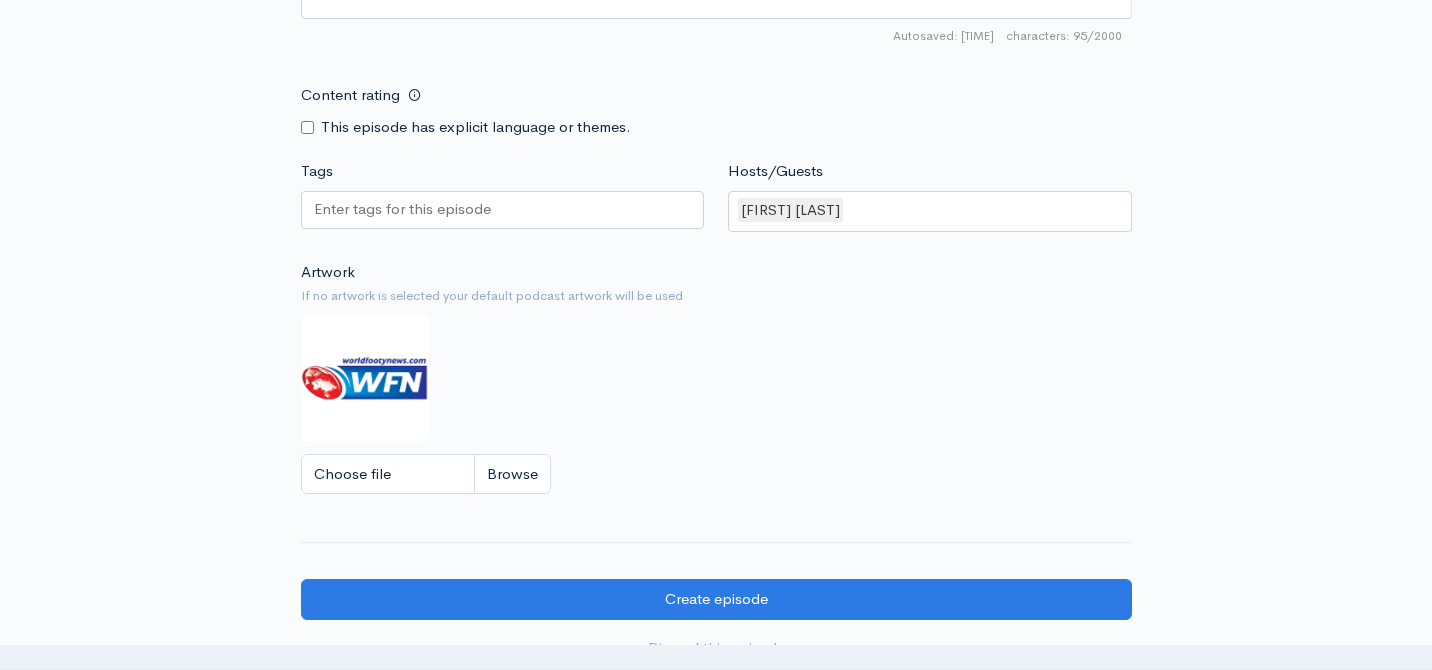 scroll, scrollTop: 1750, scrollLeft: 0, axis: vertical 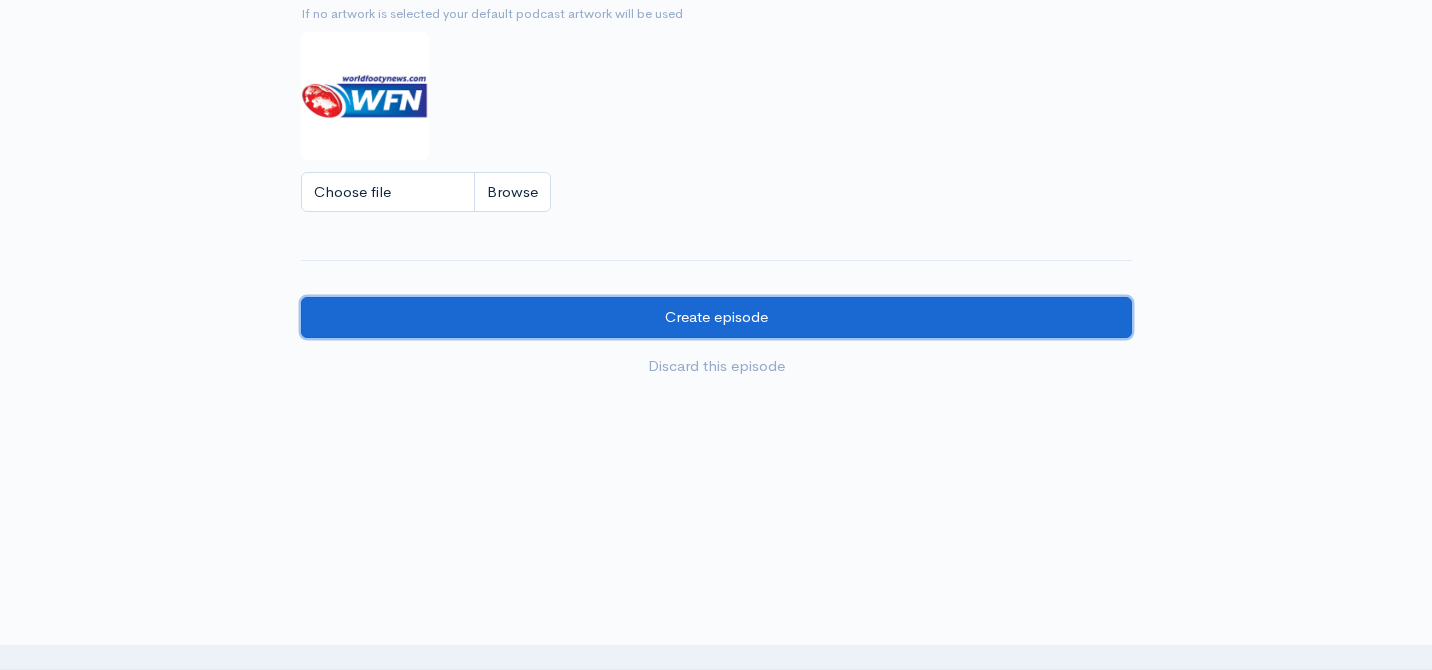 click on "Create episode" at bounding box center (716, 317) 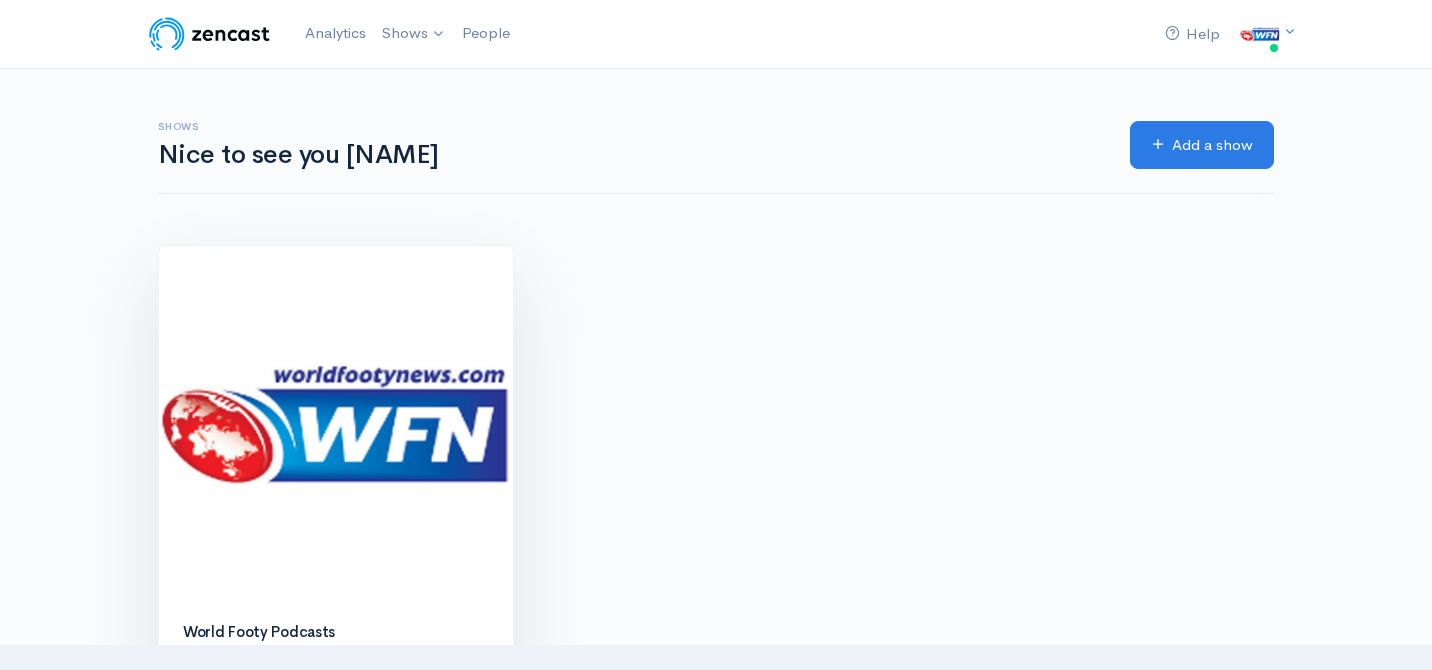 click at bounding box center (336, 423) 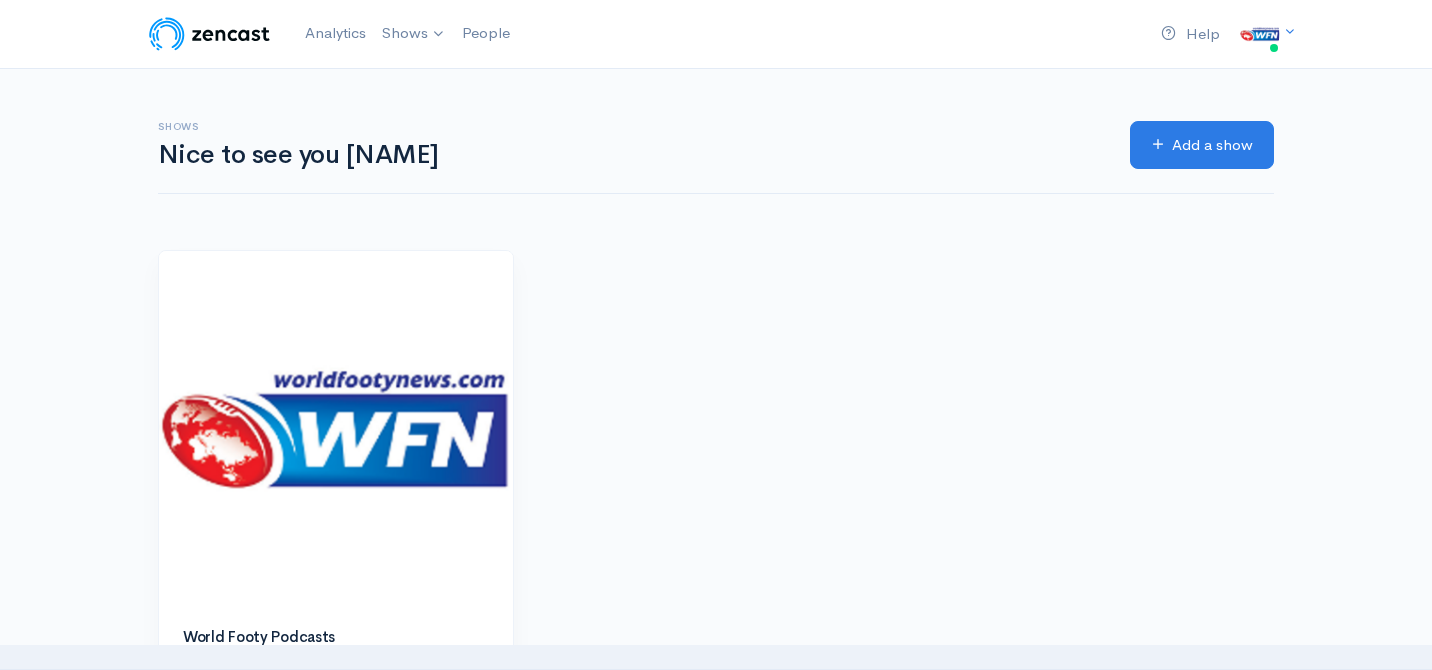 scroll, scrollTop: 0, scrollLeft: 0, axis: both 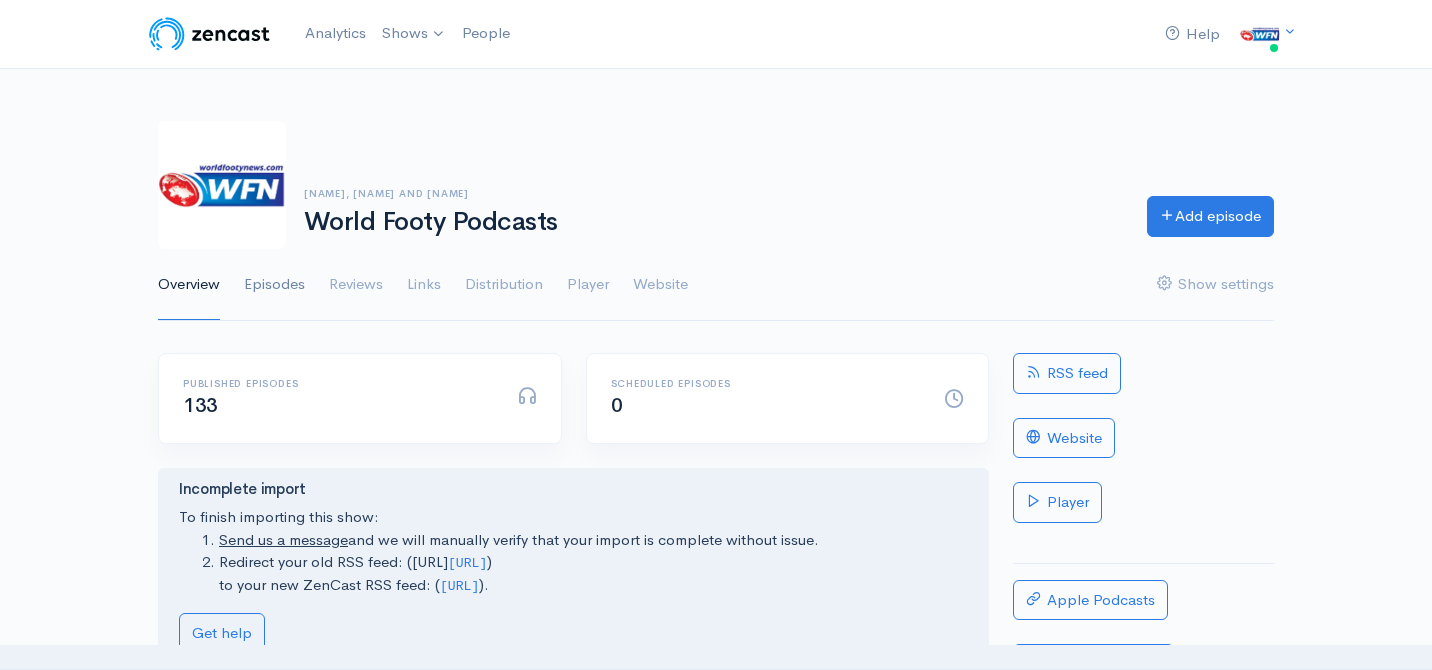 click on "Episodes" at bounding box center [274, 285] 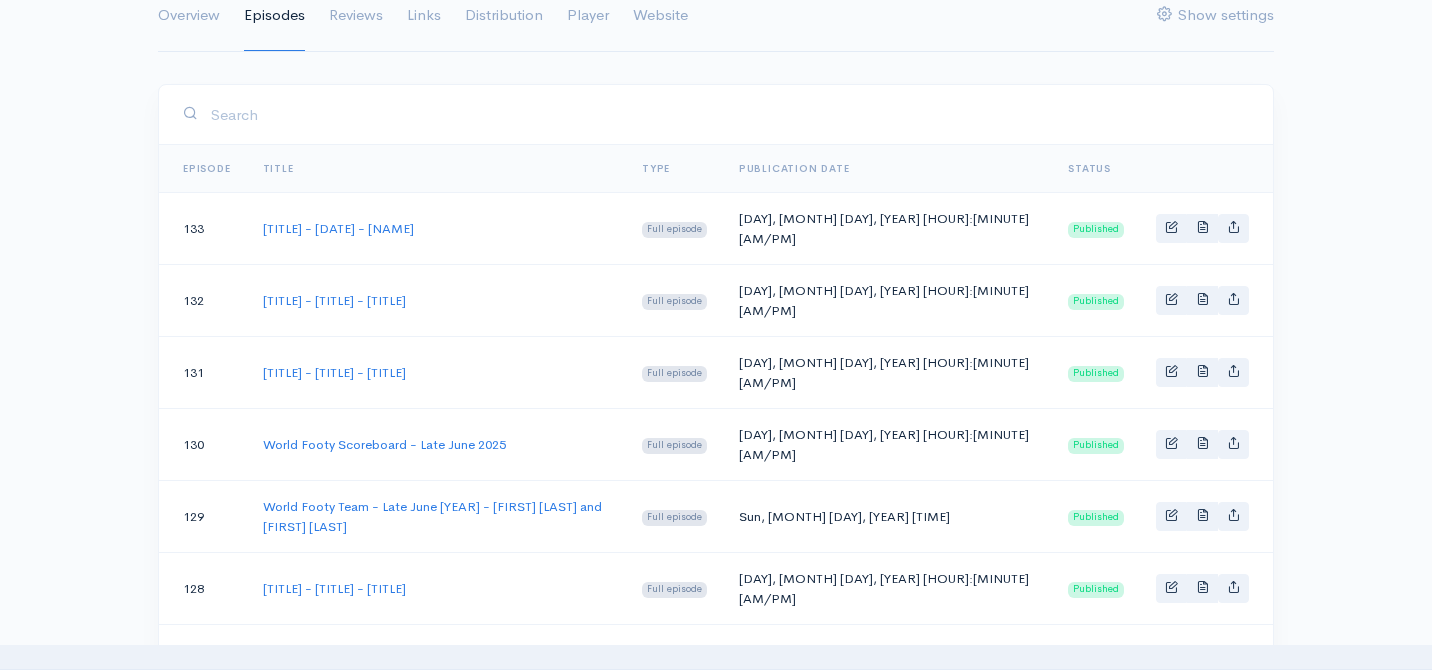 scroll, scrollTop: 284, scrollLeft: 0, axis: vertical 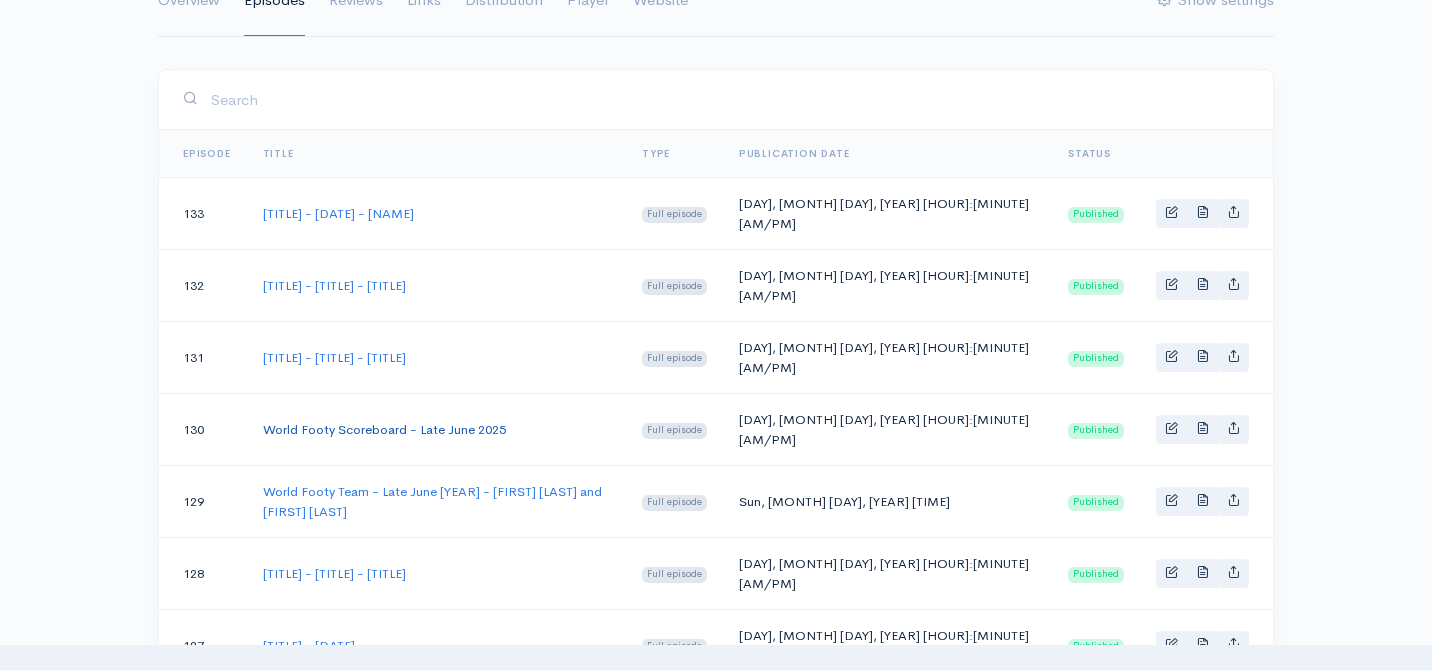 click on "World Footy Scoreboard - Late June 2025" at bounding box center [384, 429] 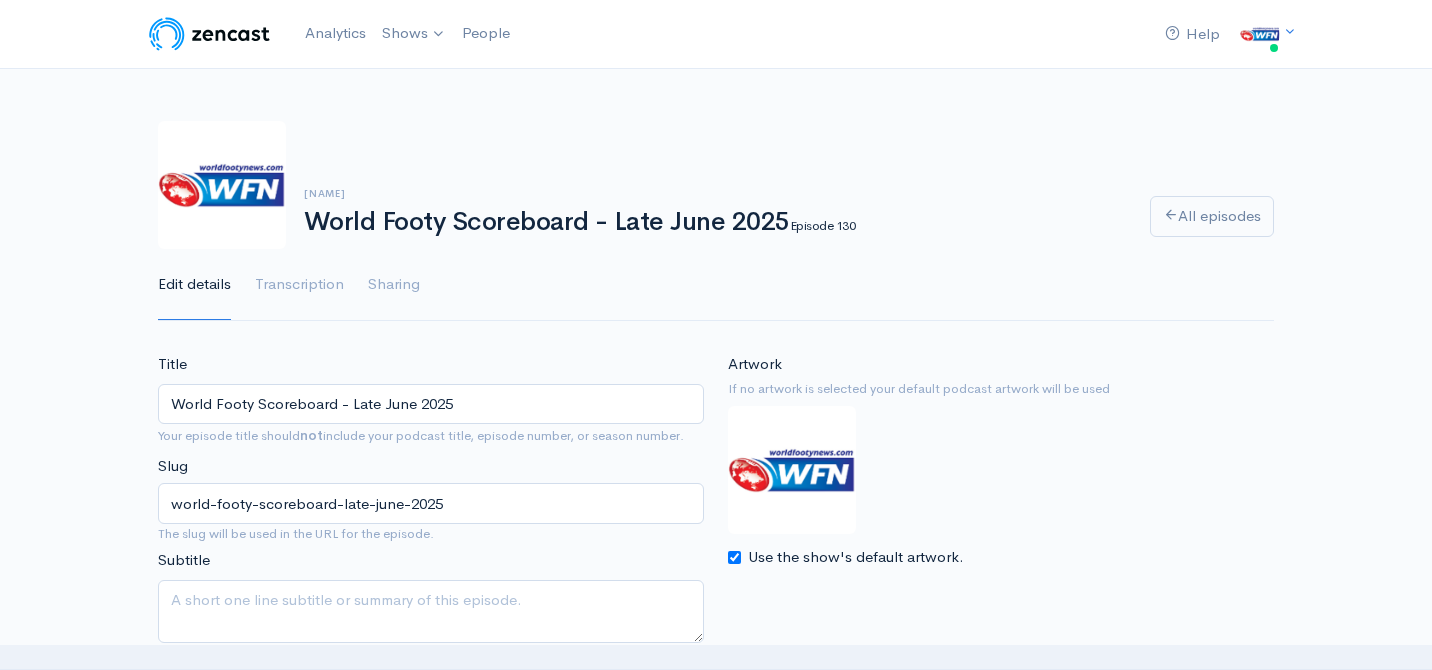 scroll, scrollTop: 0, scrollLeft: 0, axis: both 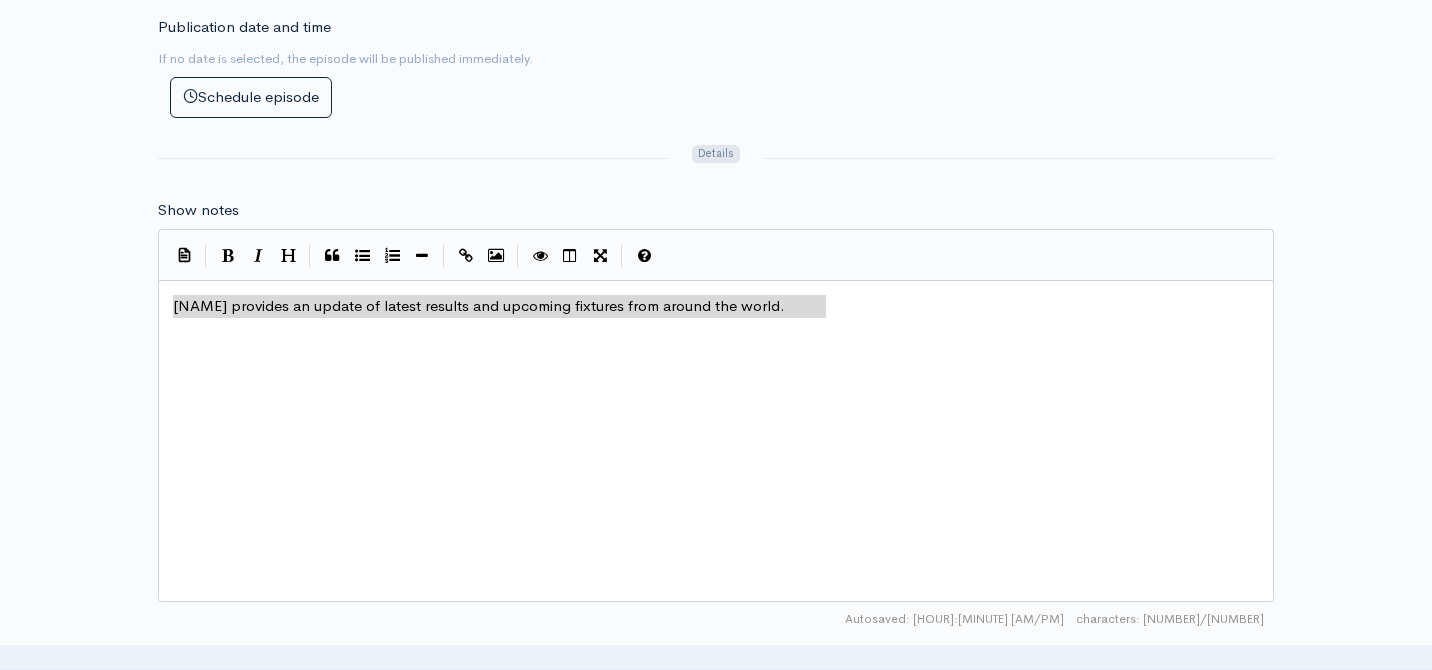 drag, startPoint x: 838, startPoint y: 319, endPoint x: 142, endPoint y: 305, distance: 696.1408 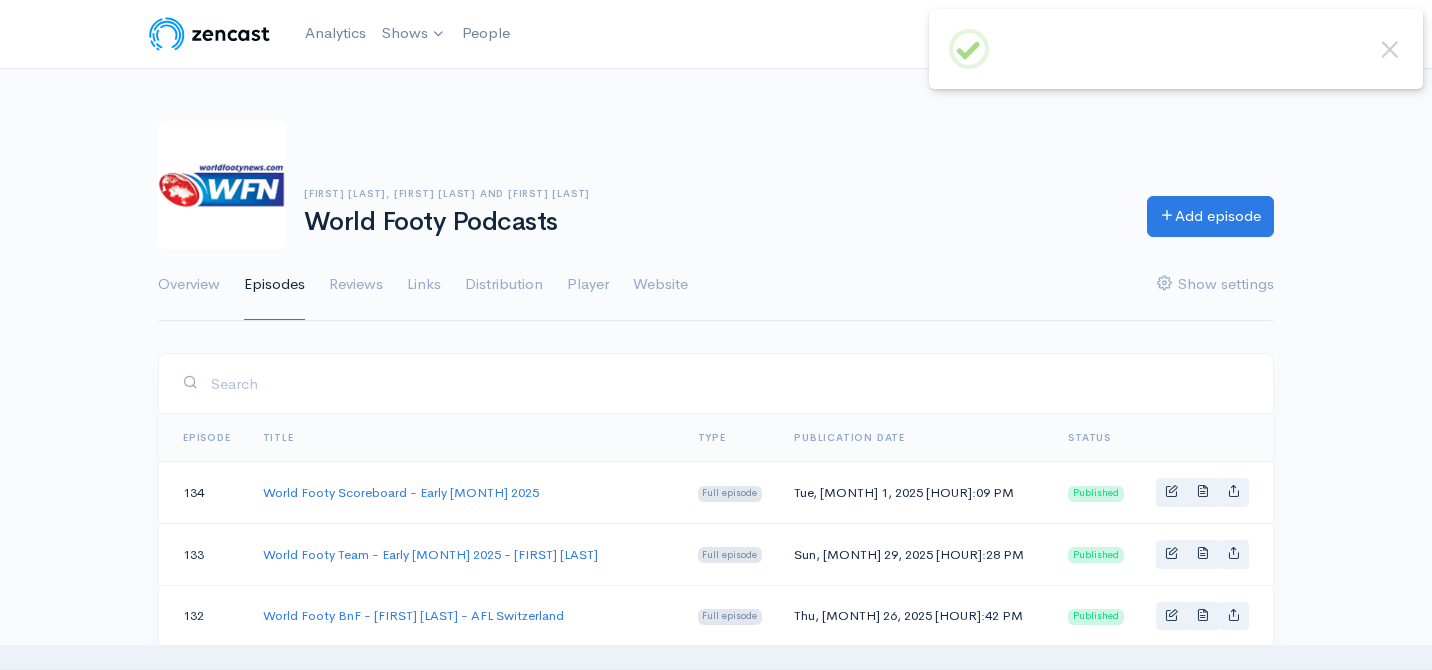 scroll, scrollTop: 157, scrollLeft: 0, axis: vertical 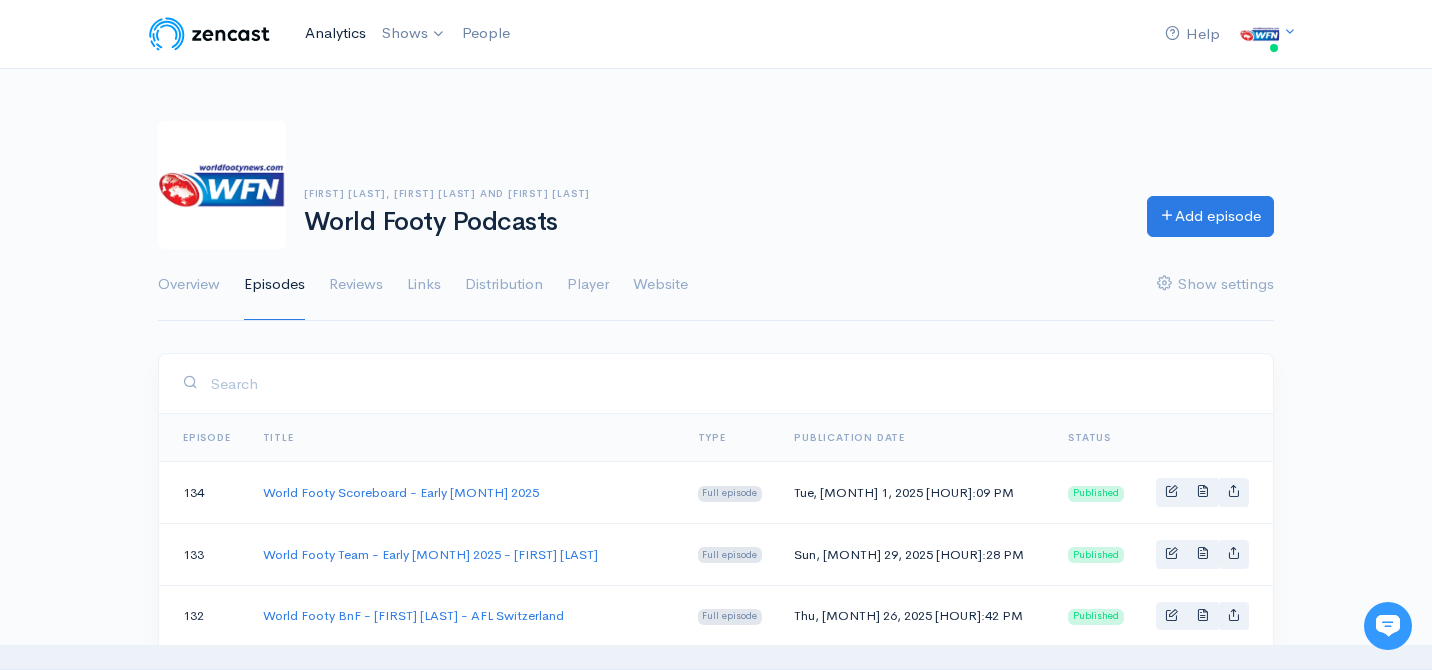 click on "Analytics" at bounding box center [335, 33] 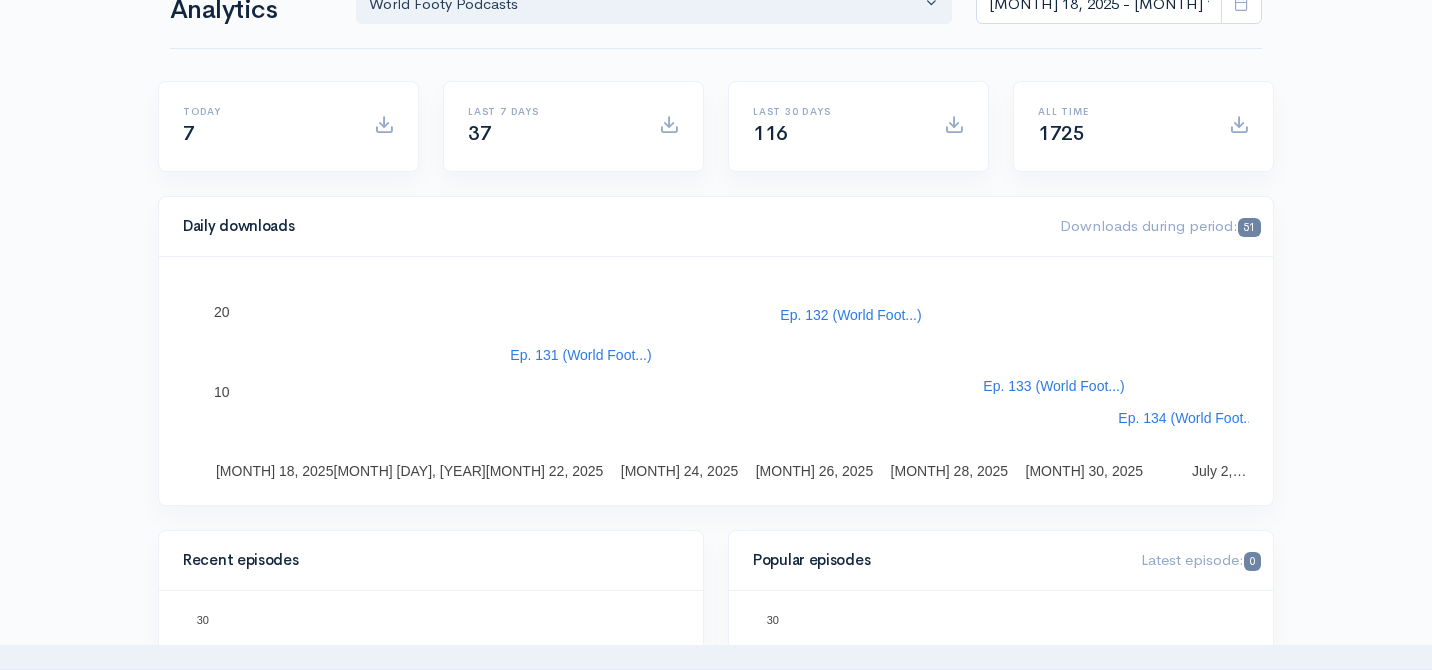 scroll, scrollTop: 142, scrollLeft: 0, axis: vertical 